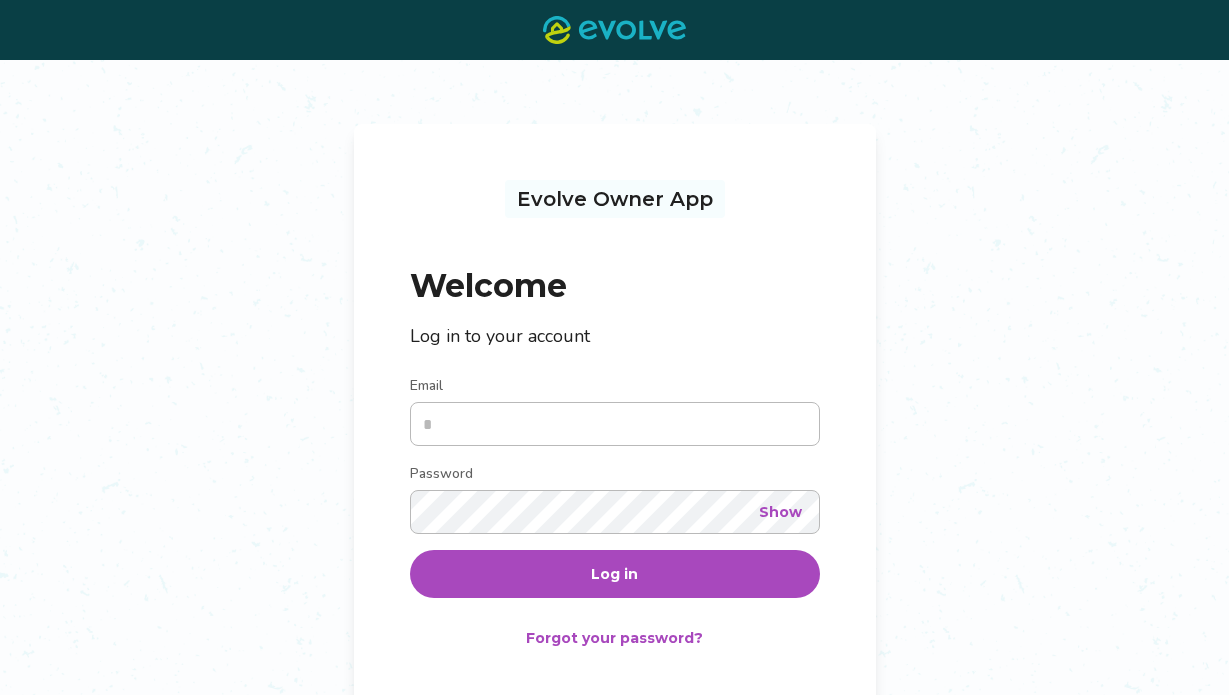 scroll, scrollTop: 0, scrollLeft: 0, axis: both 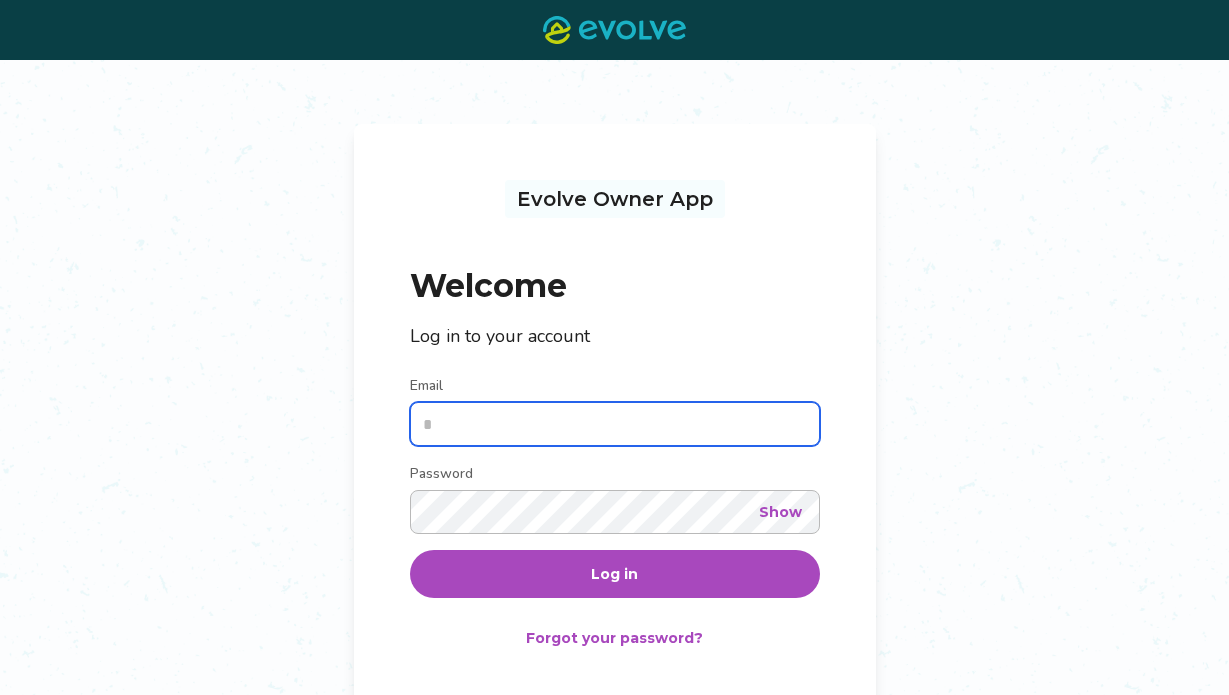 type on "**********" 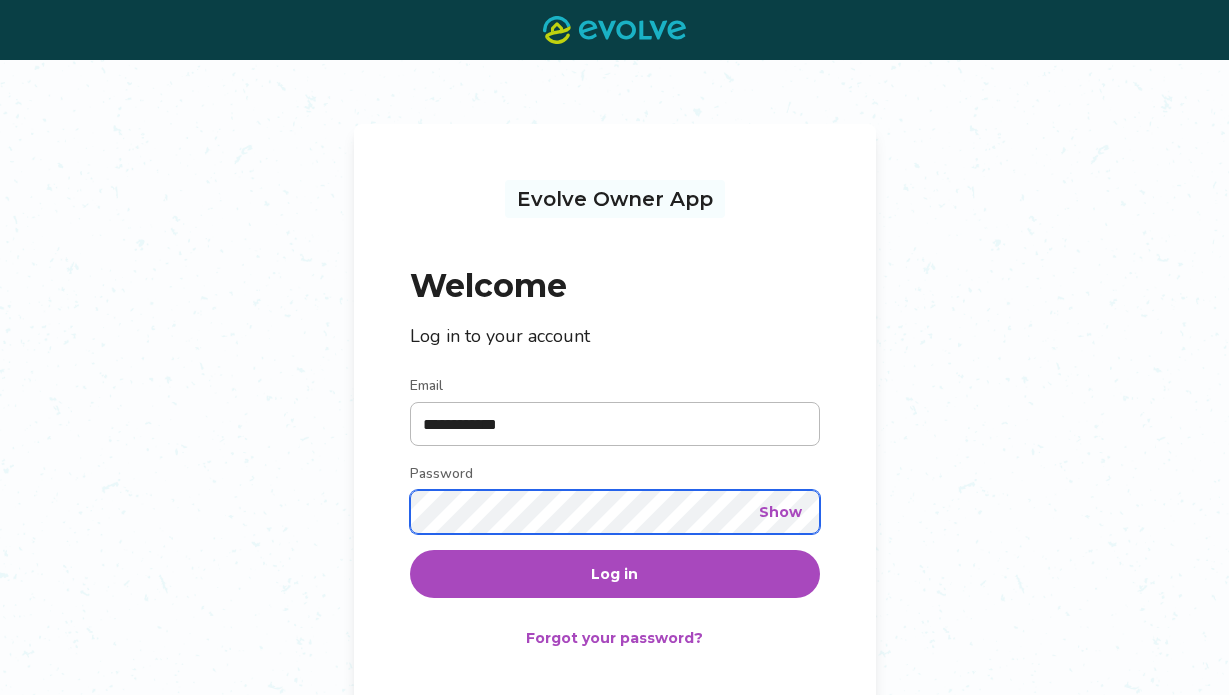 click on "Log in" at bounding box center (615, 574) 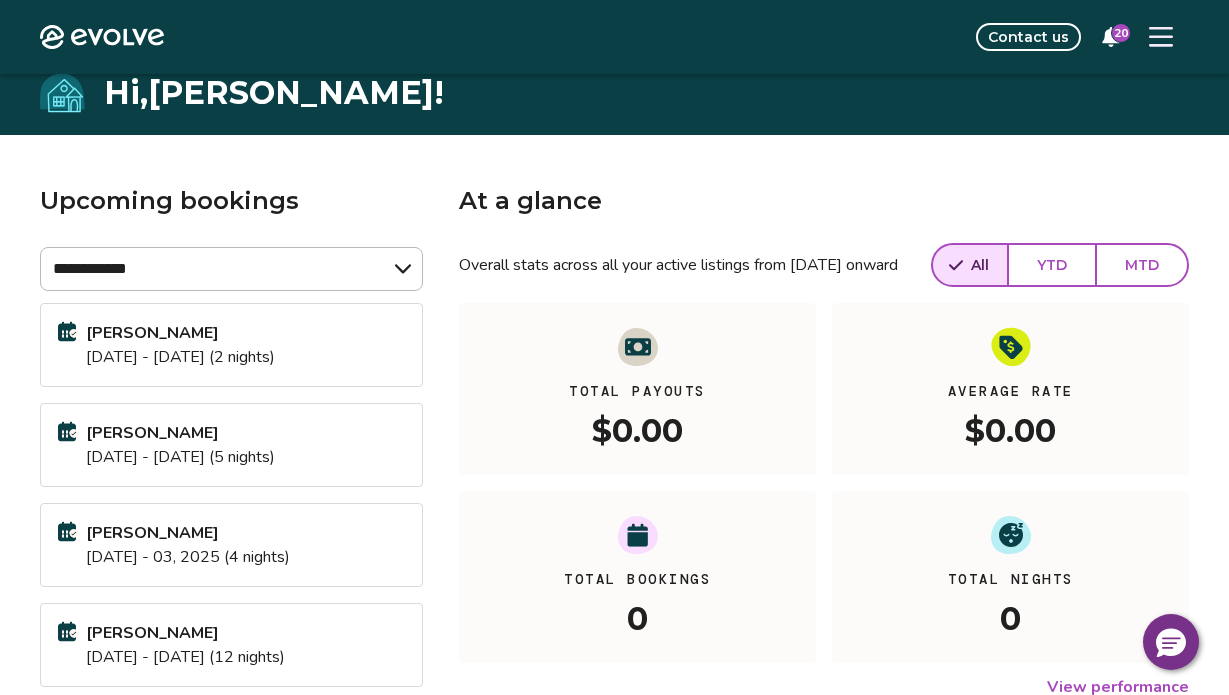 scroll, scrollTop: 0, scrollLeft: 0, axis: both 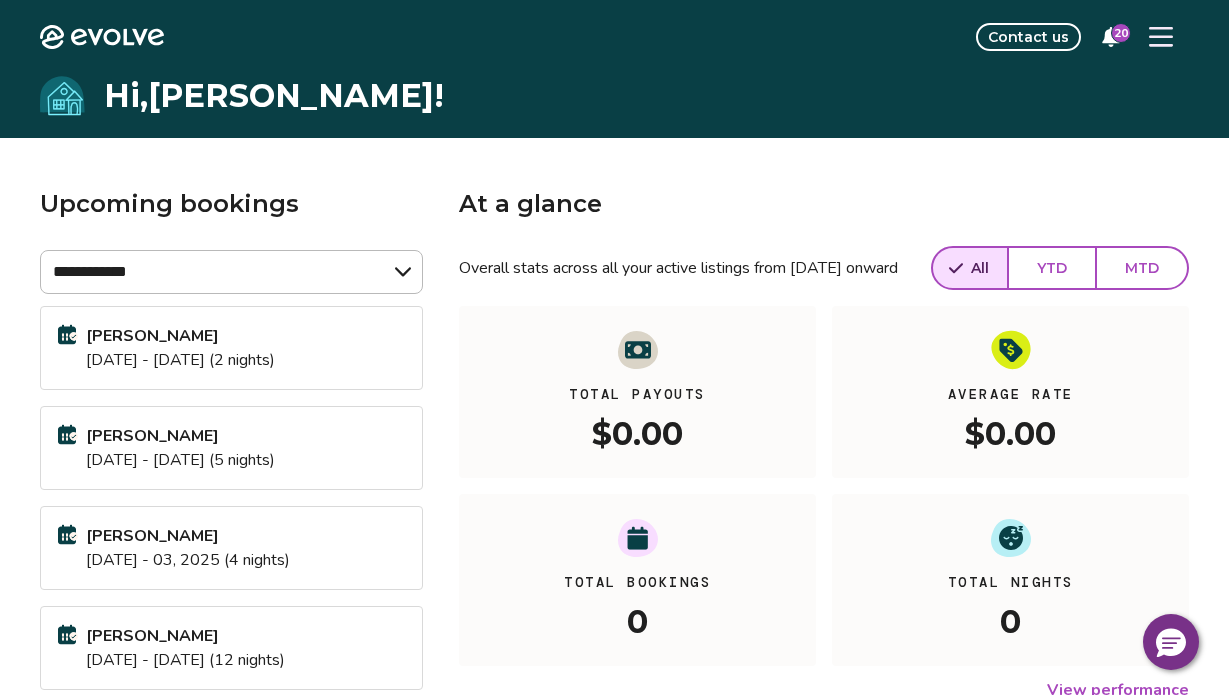 click on "[PERSON_NAME]" at bounding box center [180, 336] 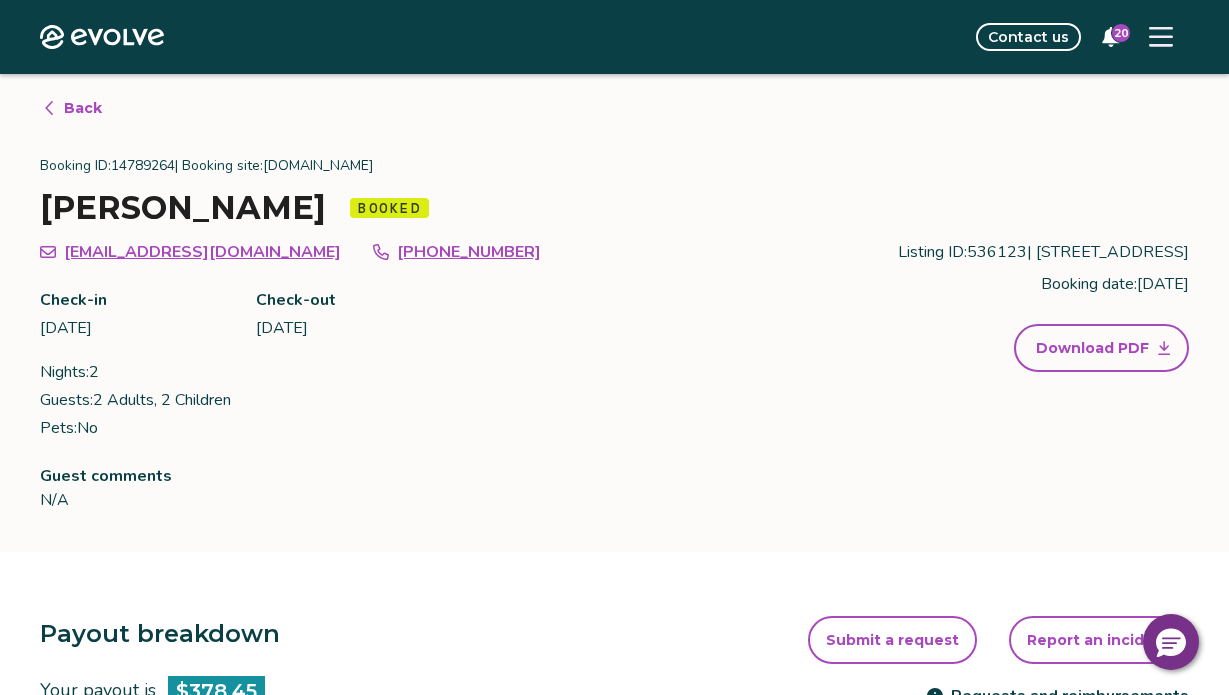 scroll, scrollTop: 0, scrollLeft: 0, axis: both 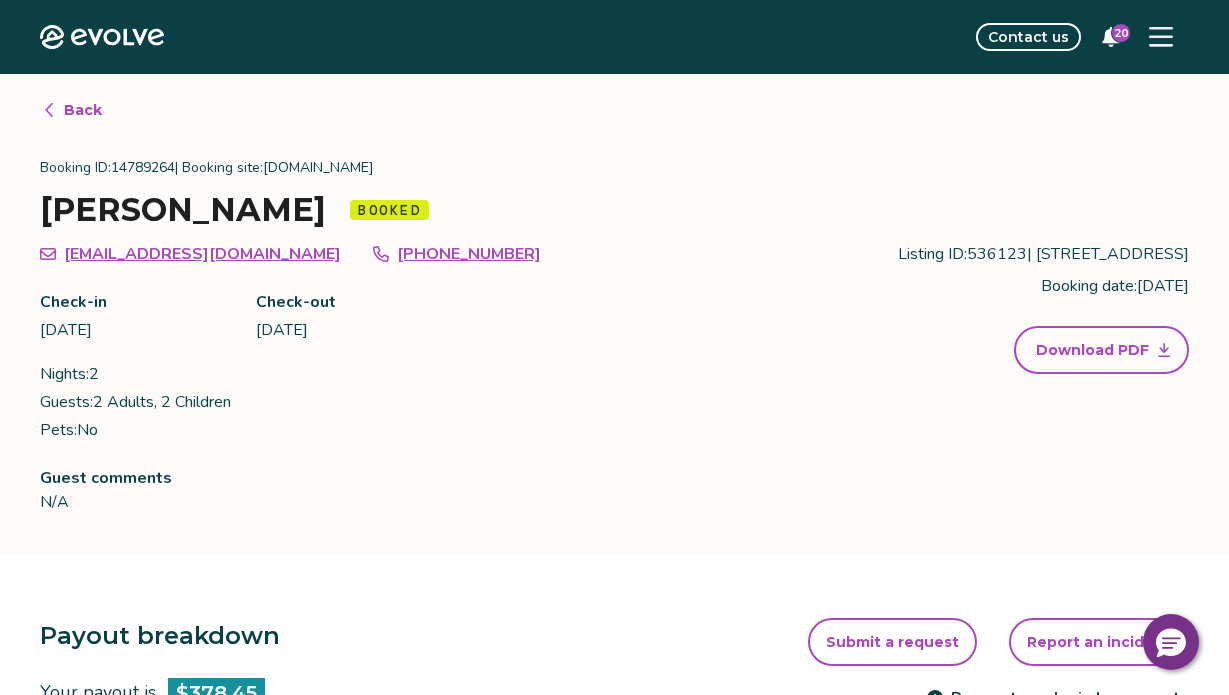 click 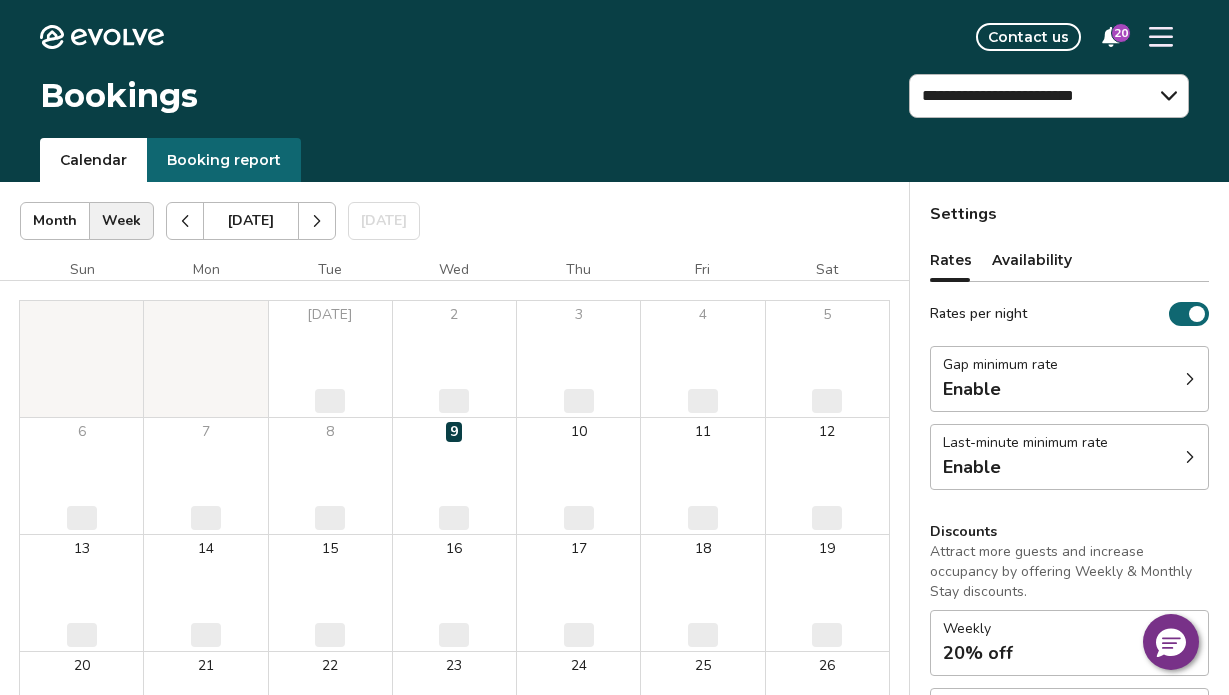 scroll, scrollTop: 7, scrollLeft: 0, axis: vertical 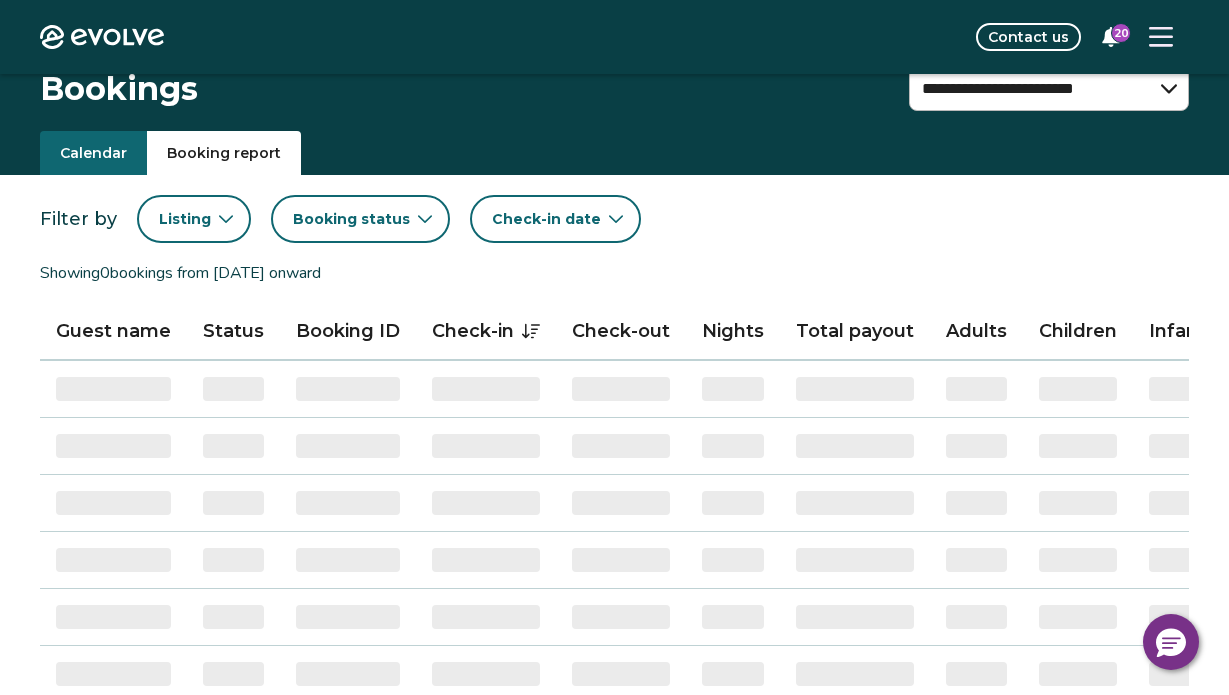 click on "Booking report" at bounding box center (224, 153) 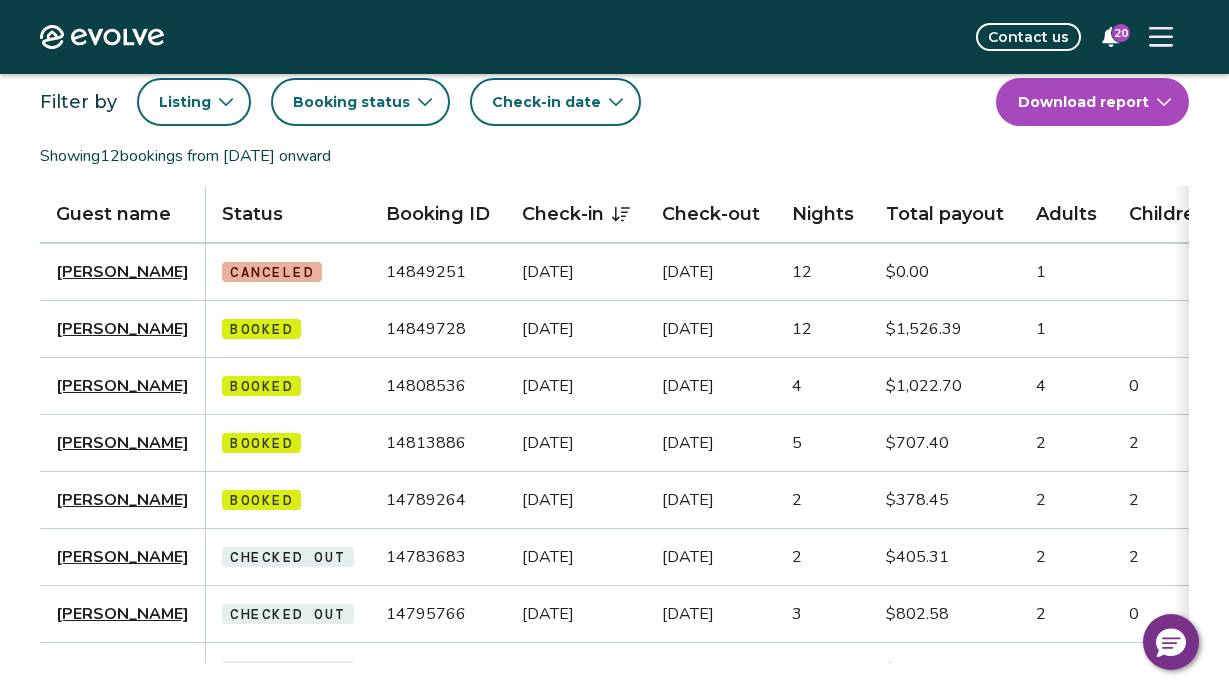 scroll, scrollTop: 126, scrollLeft: 0, axis: vertical 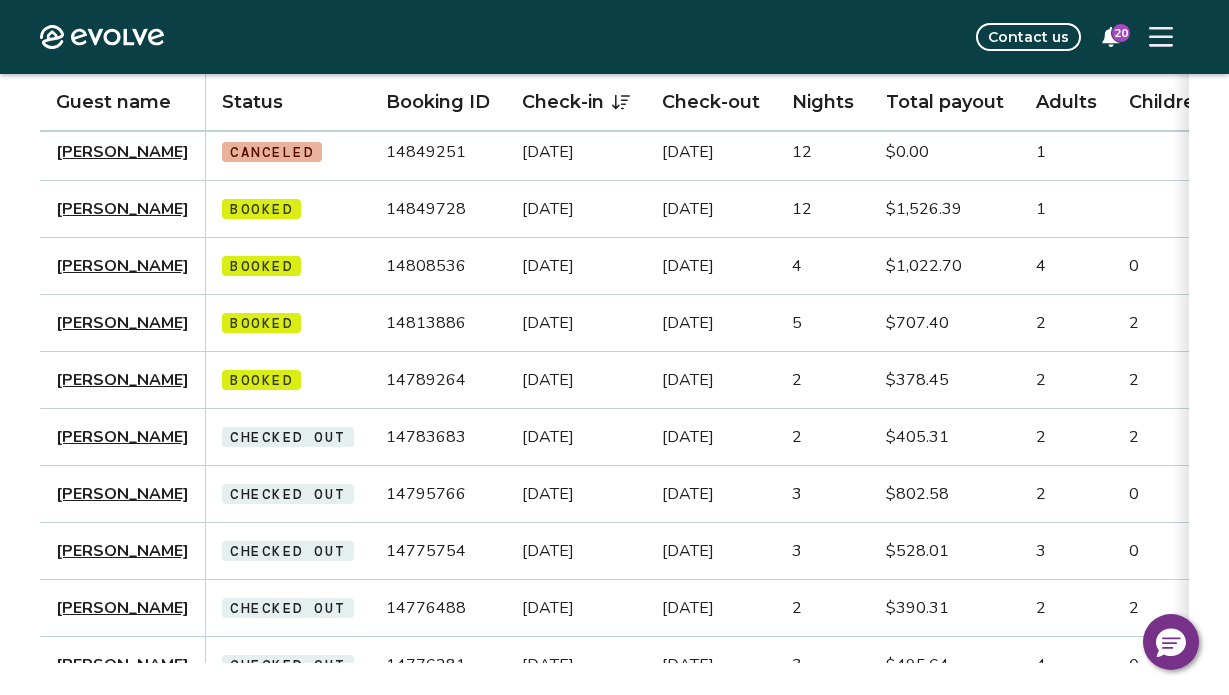 click on "[PERSON_NAME]" at bounding box center [122, 380] 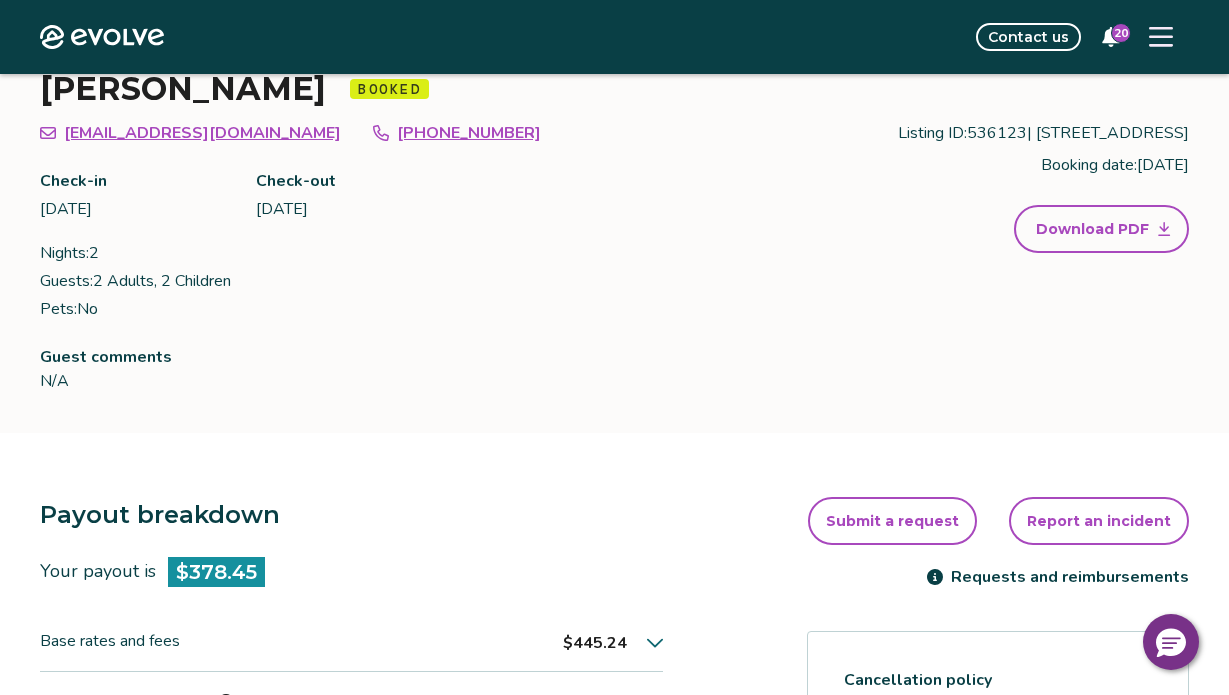 scroll, scrollTop: 0, scrollLeft: 0, axis: both 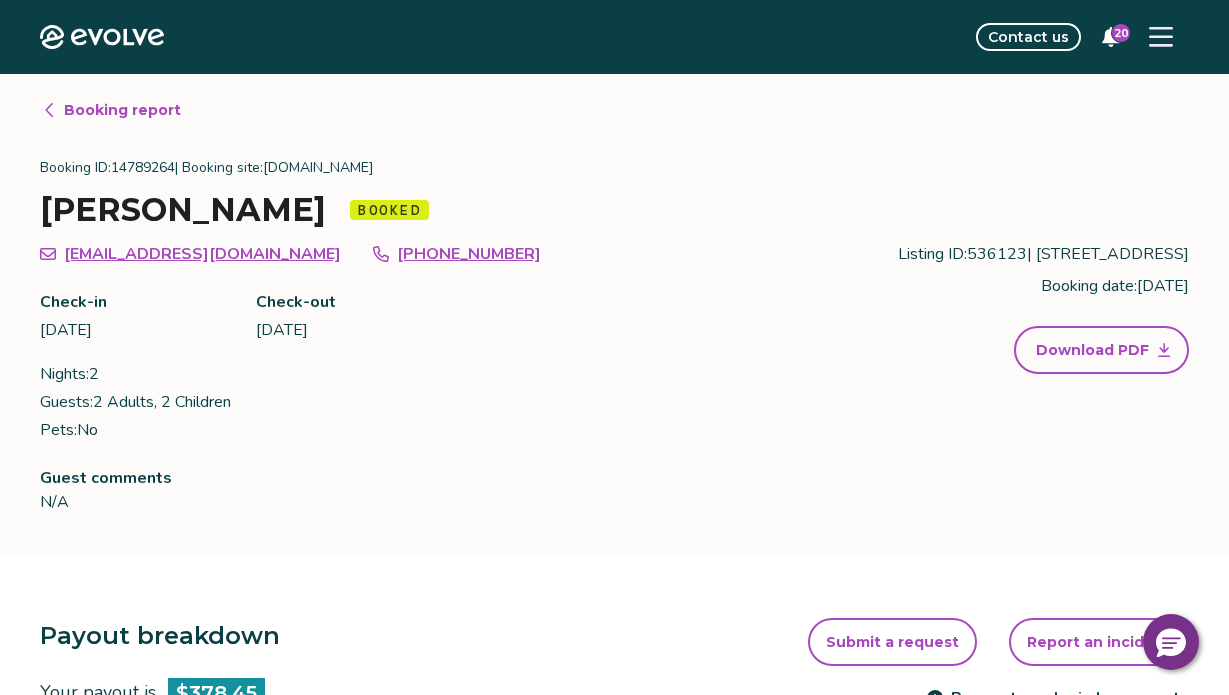 click on "Booking report" at bounding box center (111, 110) 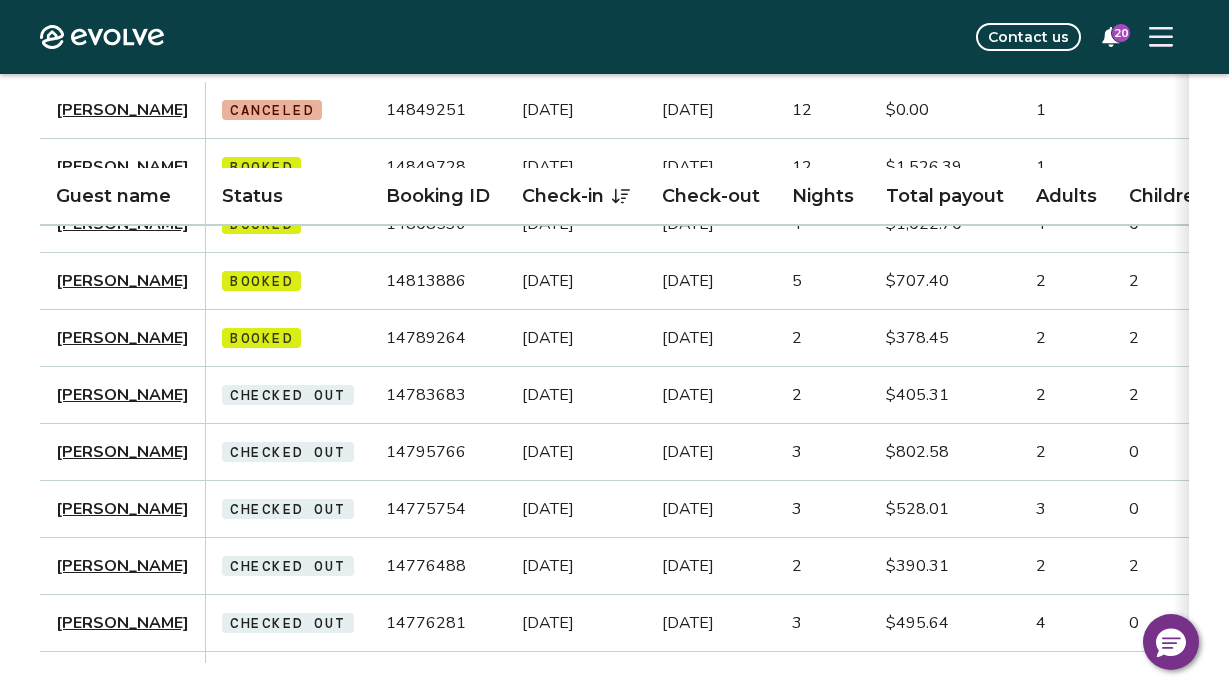 scroll, scrollTop: 56, scrollLeft: 0, axis: vertical 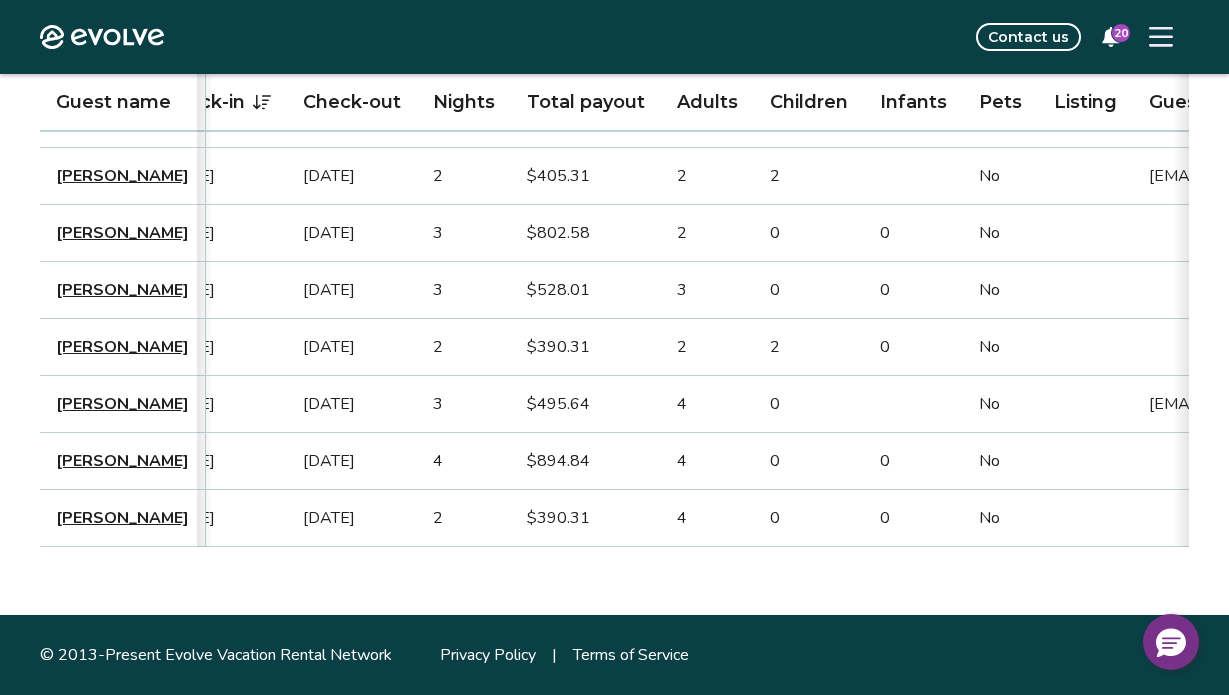 click 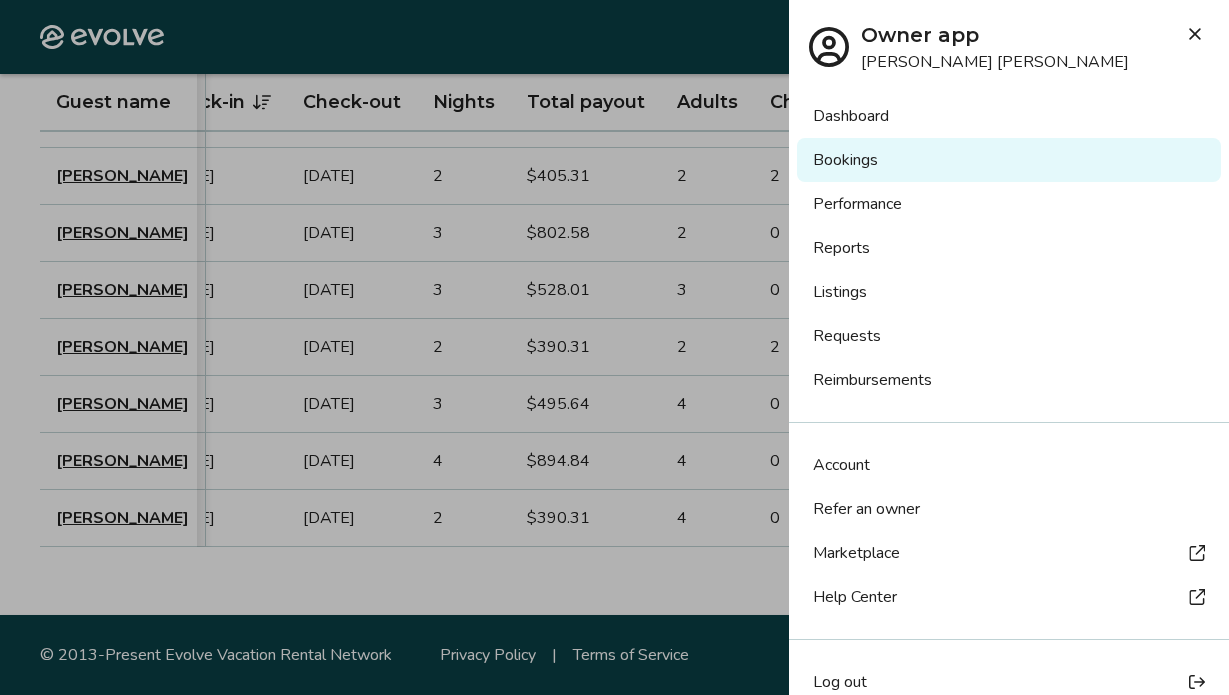 click on "Log out" at bounding box center [840, 682] 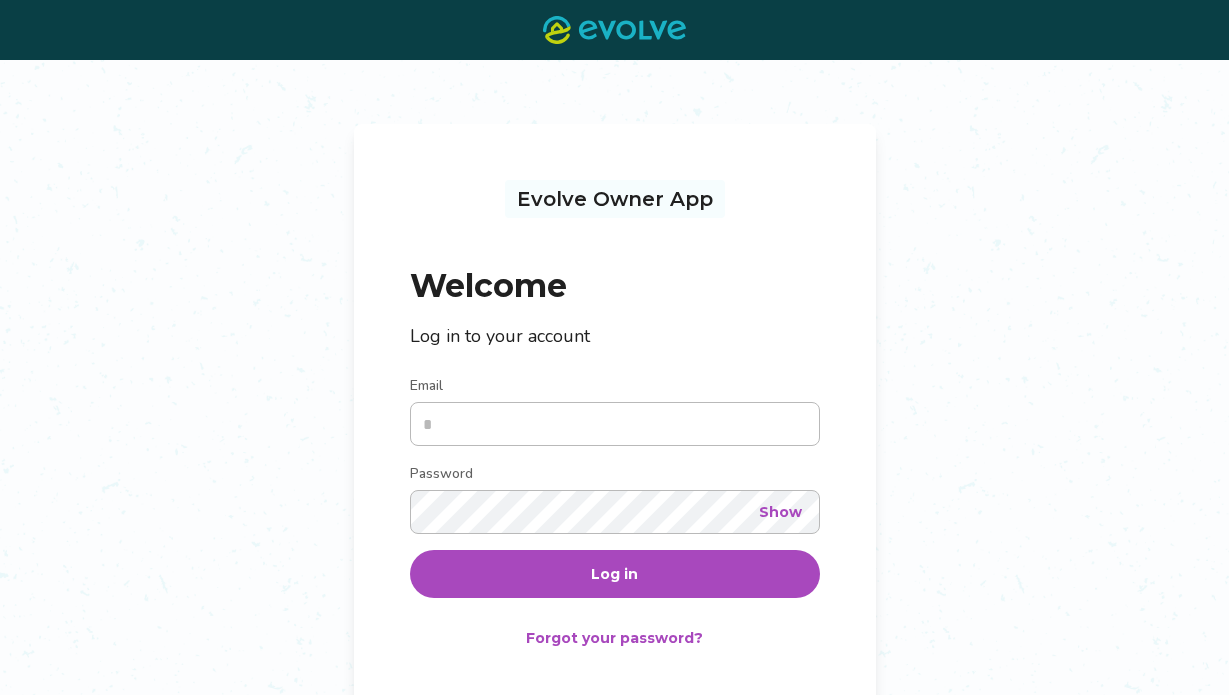 scroll, scrollTop: 0, scrollLeft: 0, axis: both 